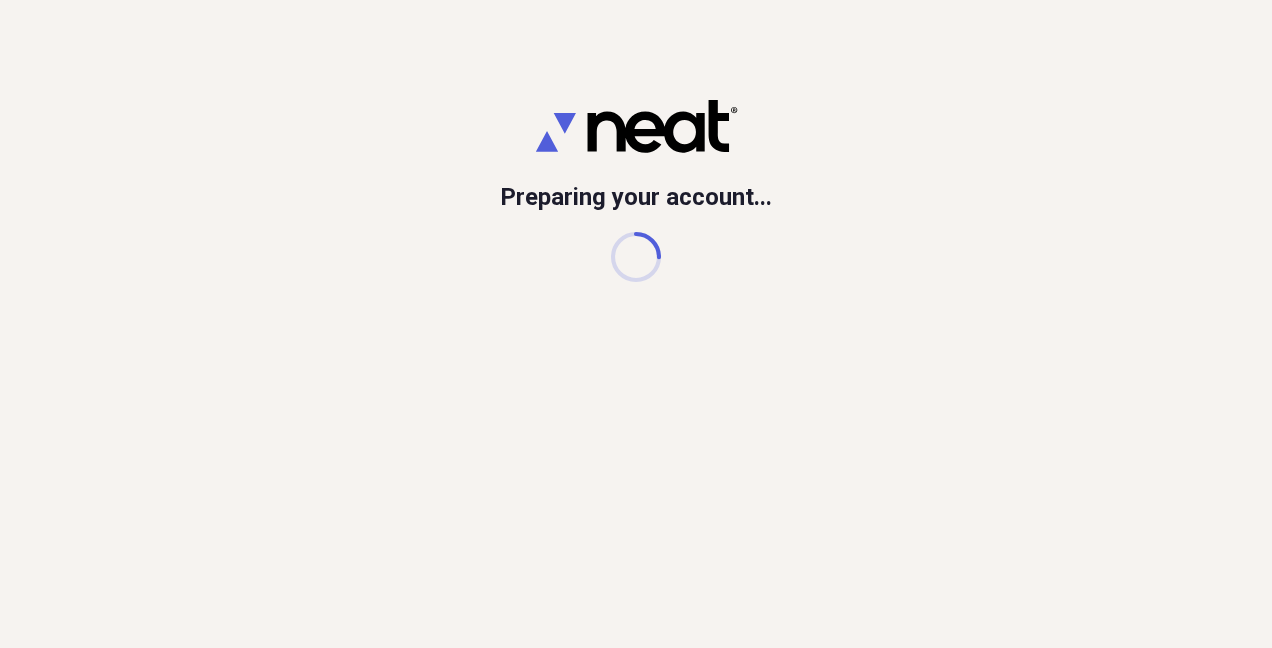 scroll, scrollTop: 0, scrollLeft: 0, axis: both 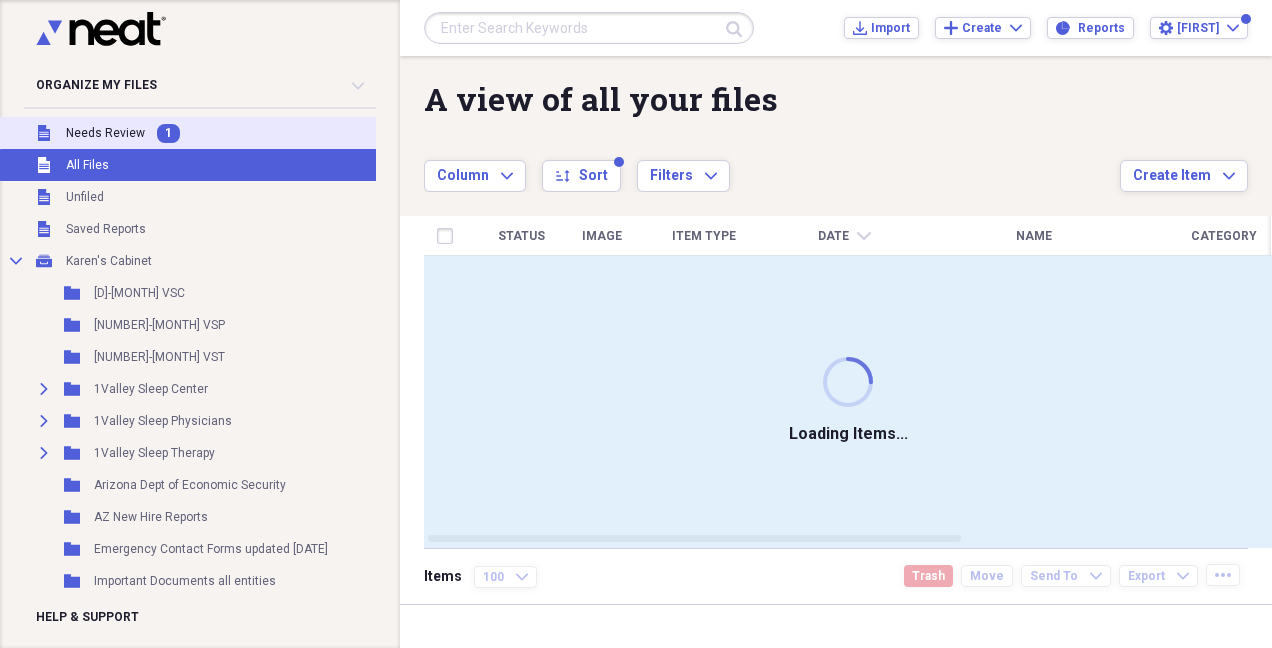 click on "Needs Review" at bounding box center (105, 133) 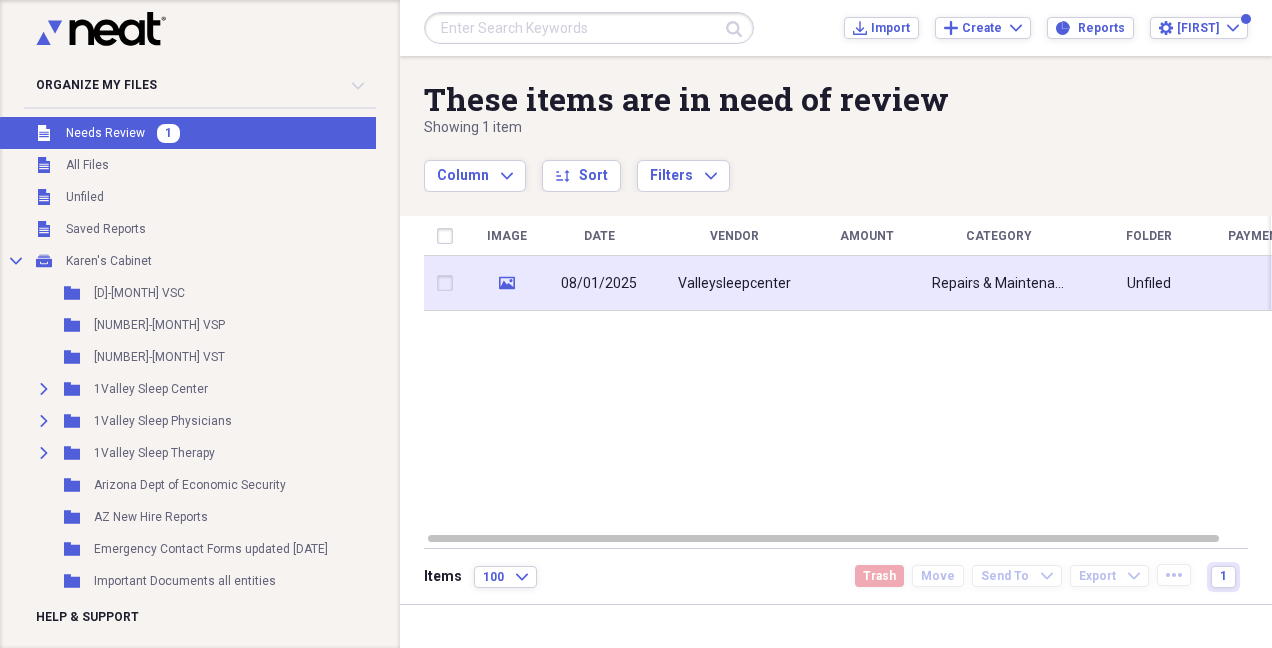 click on "Repairs & Maintenance arrowhead" at bounding box center [999, 283] 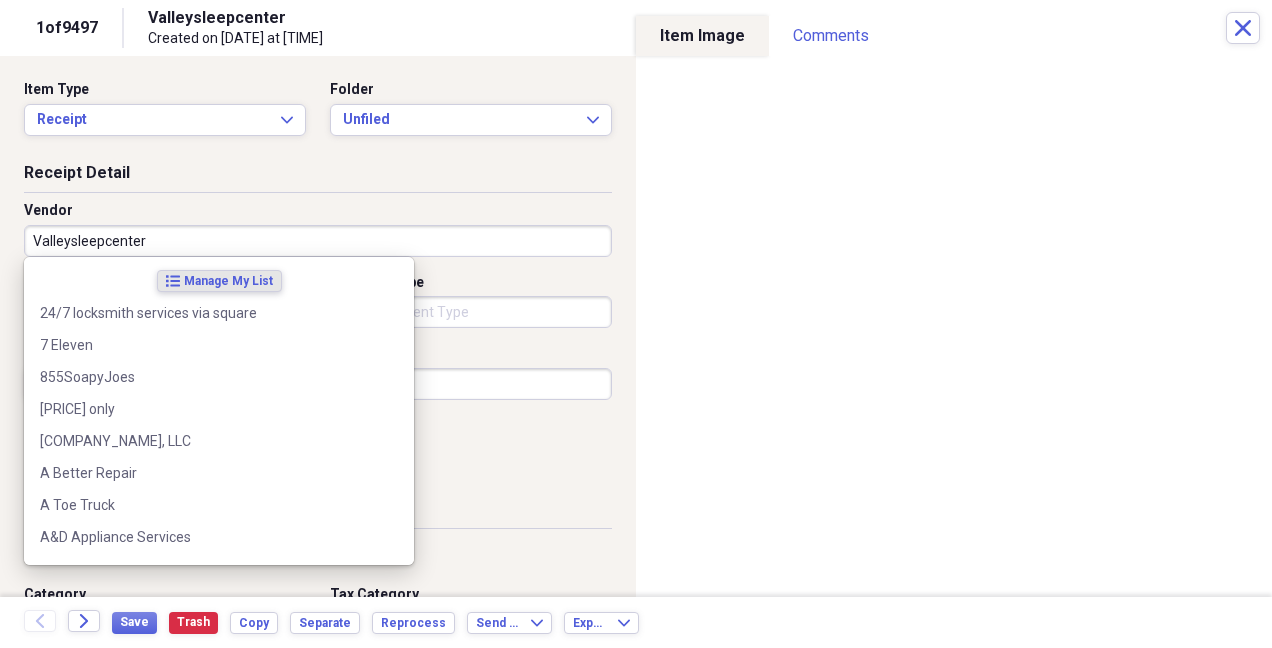 click on "Valleysleepcenter" at bounding box center [318, 241] 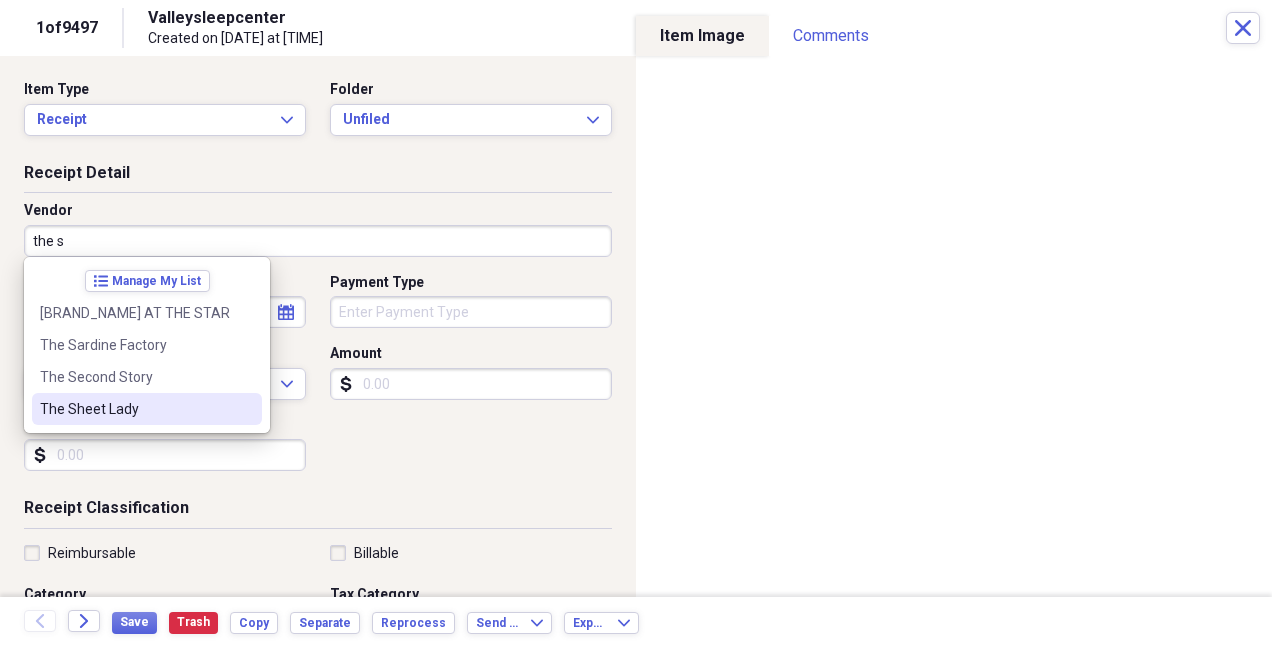 click on "The Sheet Lady" at bounding box center (135, 409) 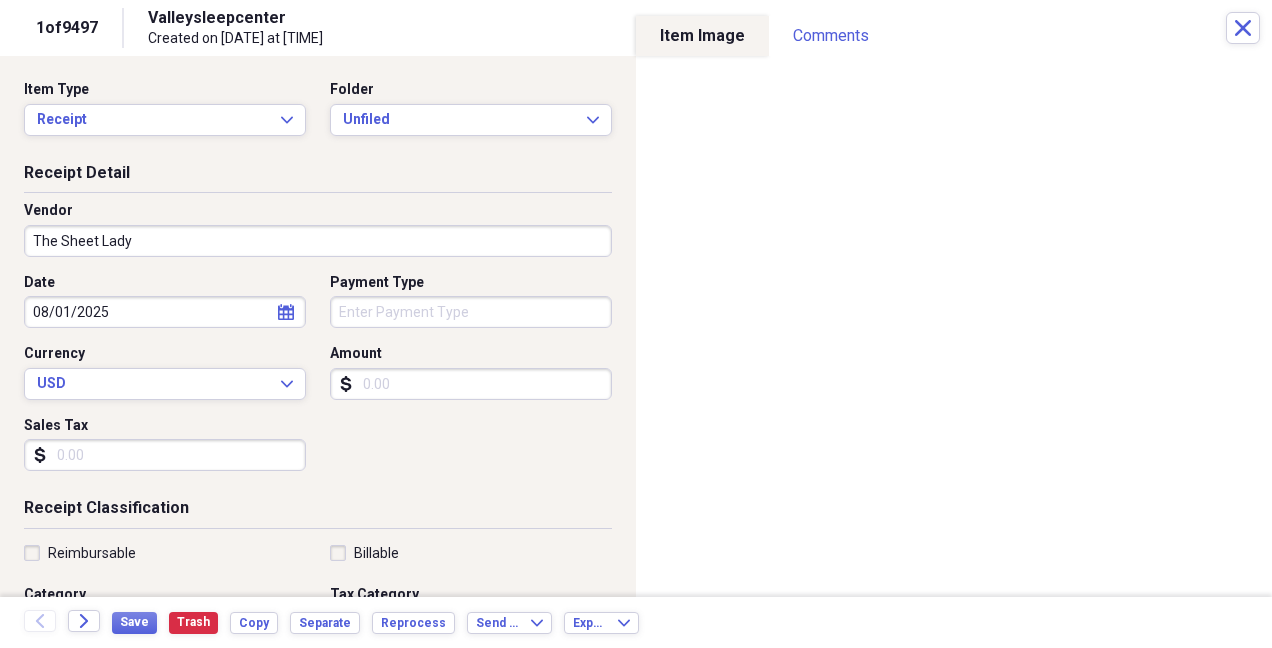 type on "patient expense [CITY]" 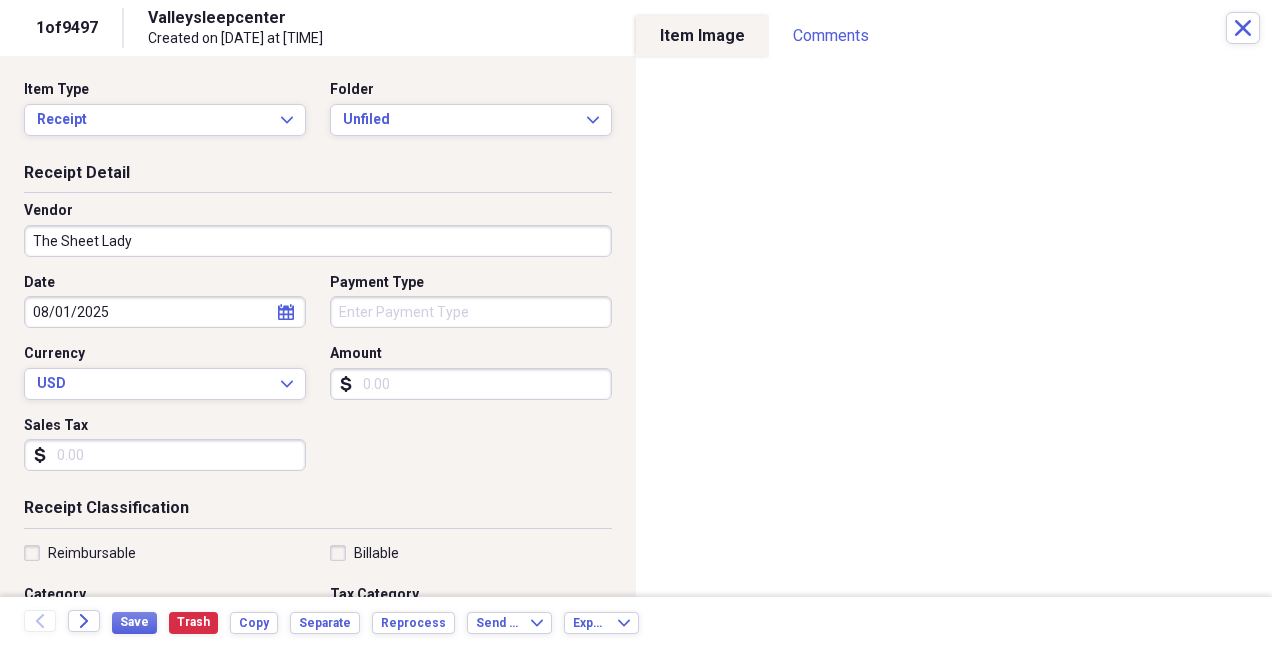 click on "Amount" at bounding box center [471, 384] 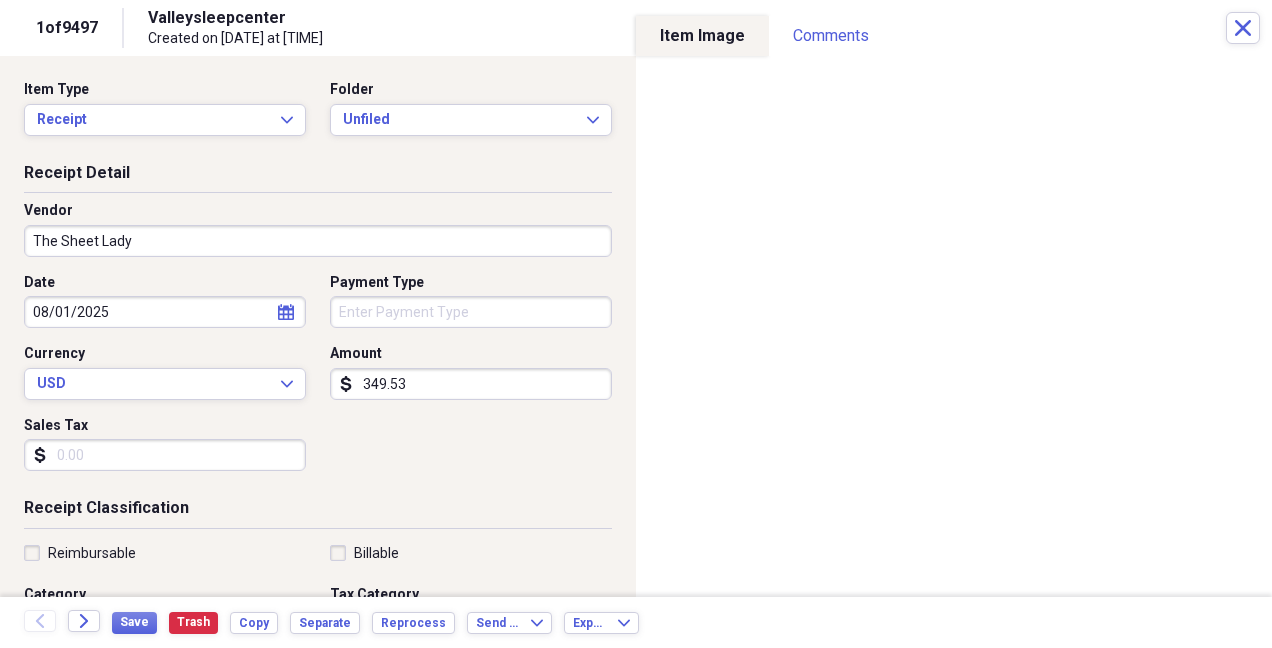 type on "349.53" 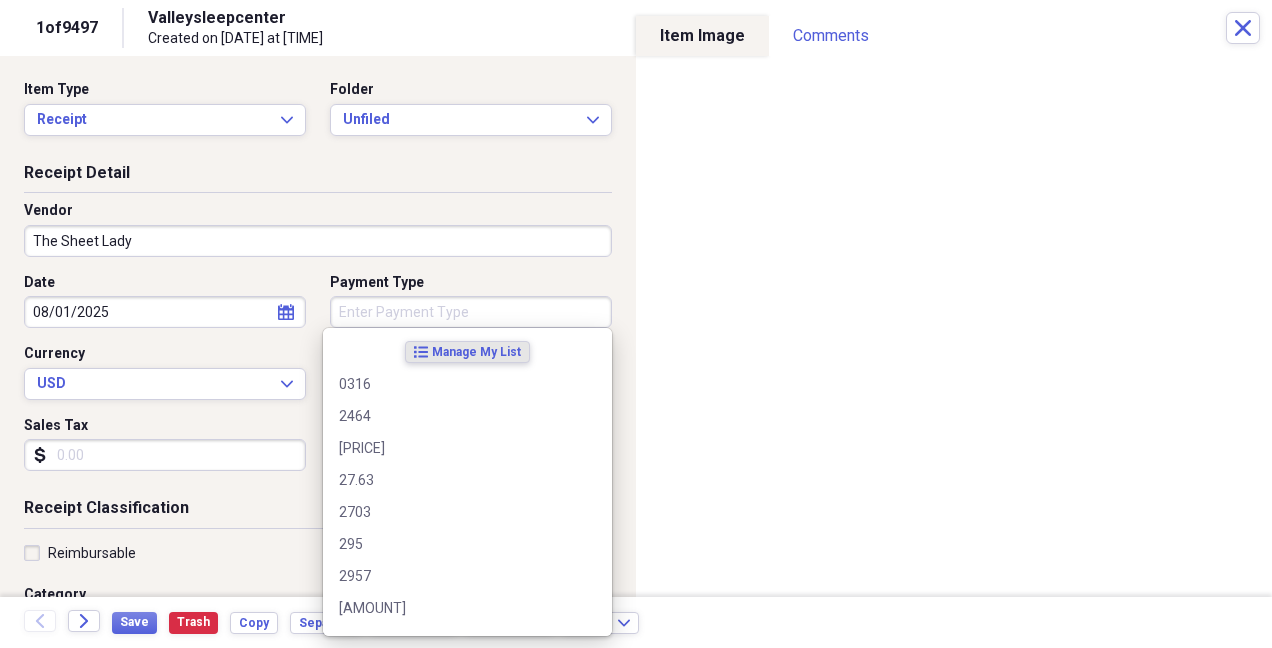 click on "Payment Type" at bounding box center (471, 312) 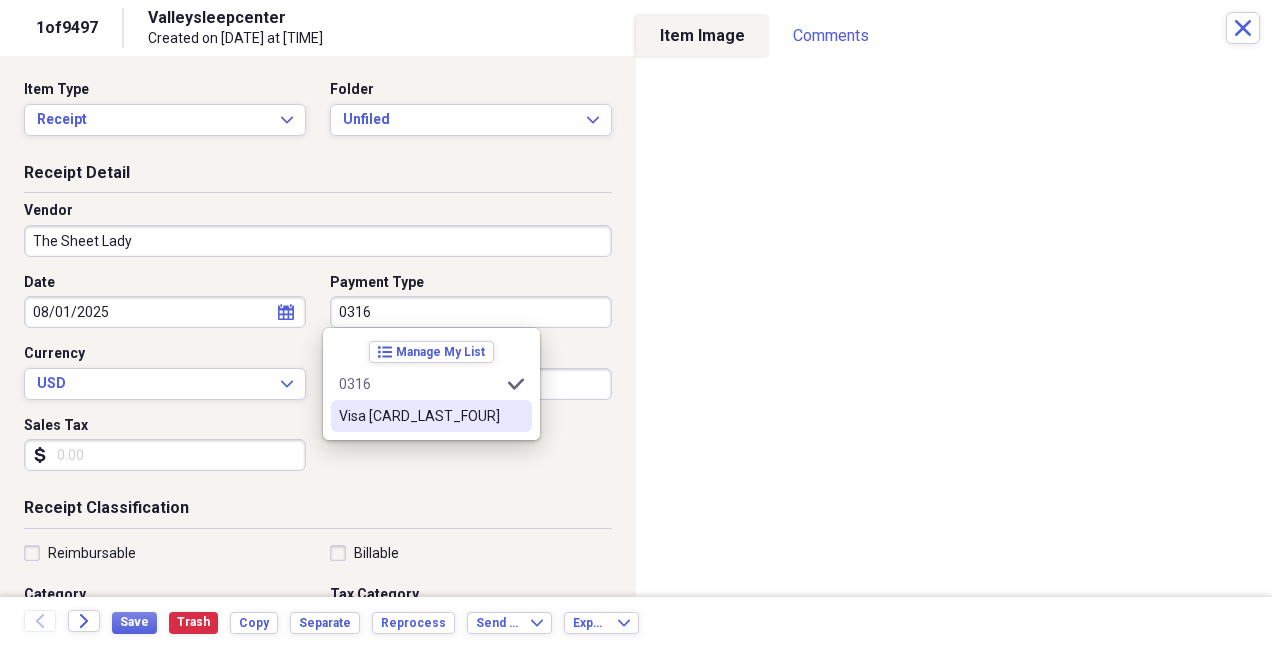 click on "Visa [CARD_LAST_FOUR]" at bounding box center [419, 416] 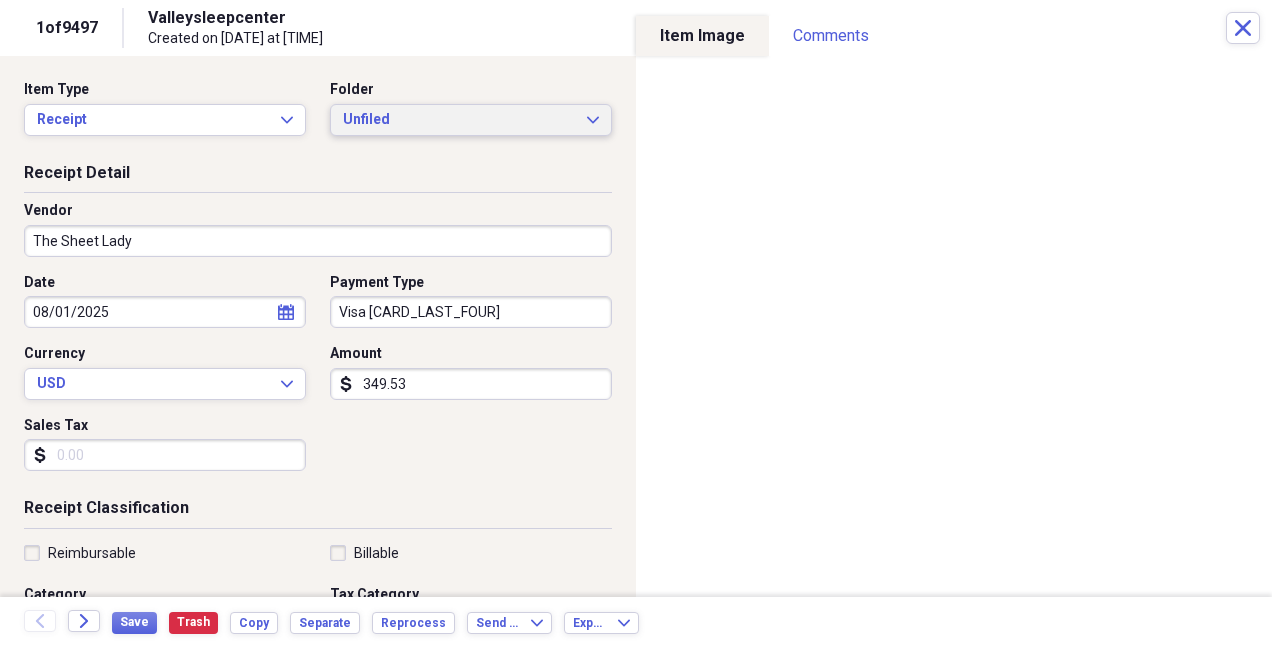 click on "Expand" 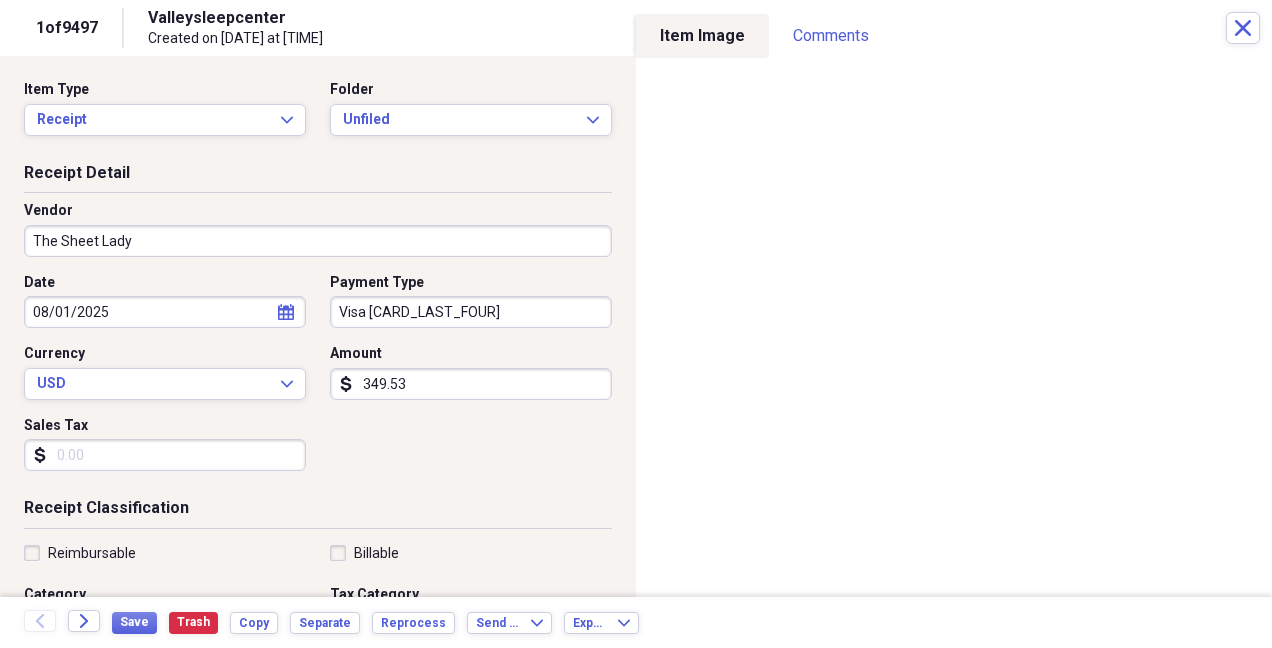 click on "Date [MM]/[DD]/[YYYY] calendar Calendar Payment Type Visa [CARD_LAST_FOUR] Currency USD Expand Amount dollar-sign [AMOUNT] Sales Tax dollar-sign" at bounding box center (318, 380) 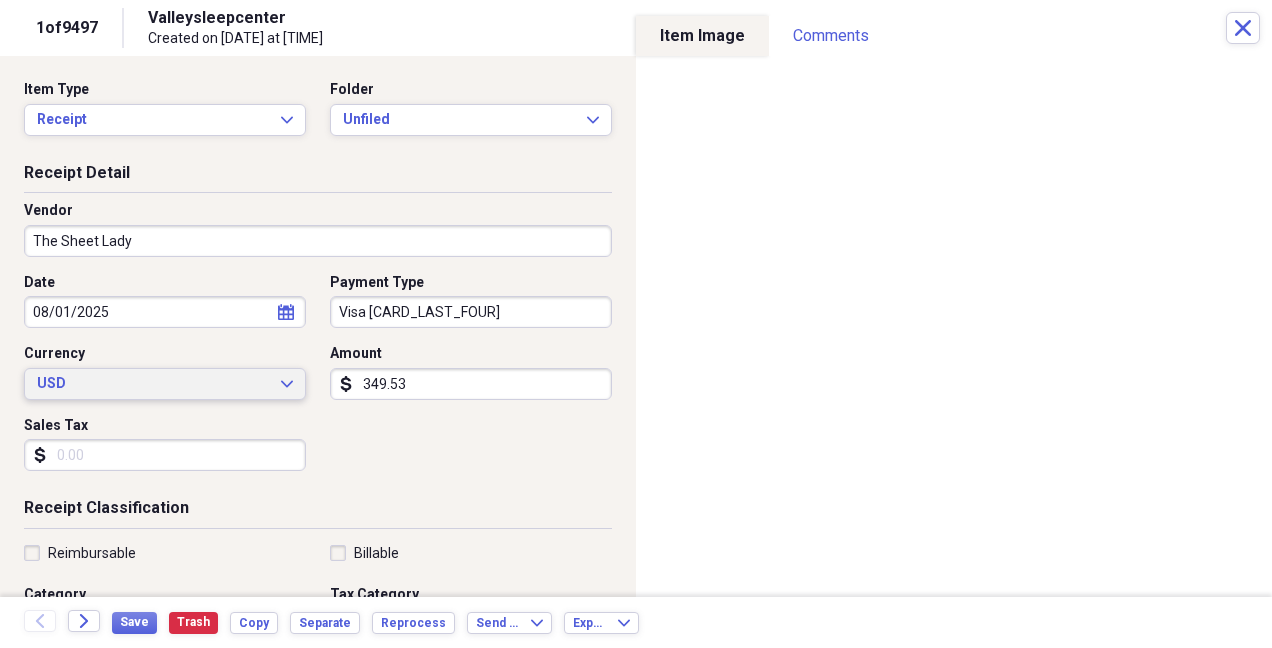 scroll, scrollTop: 200, scrollLeft: 0, axis: vertical 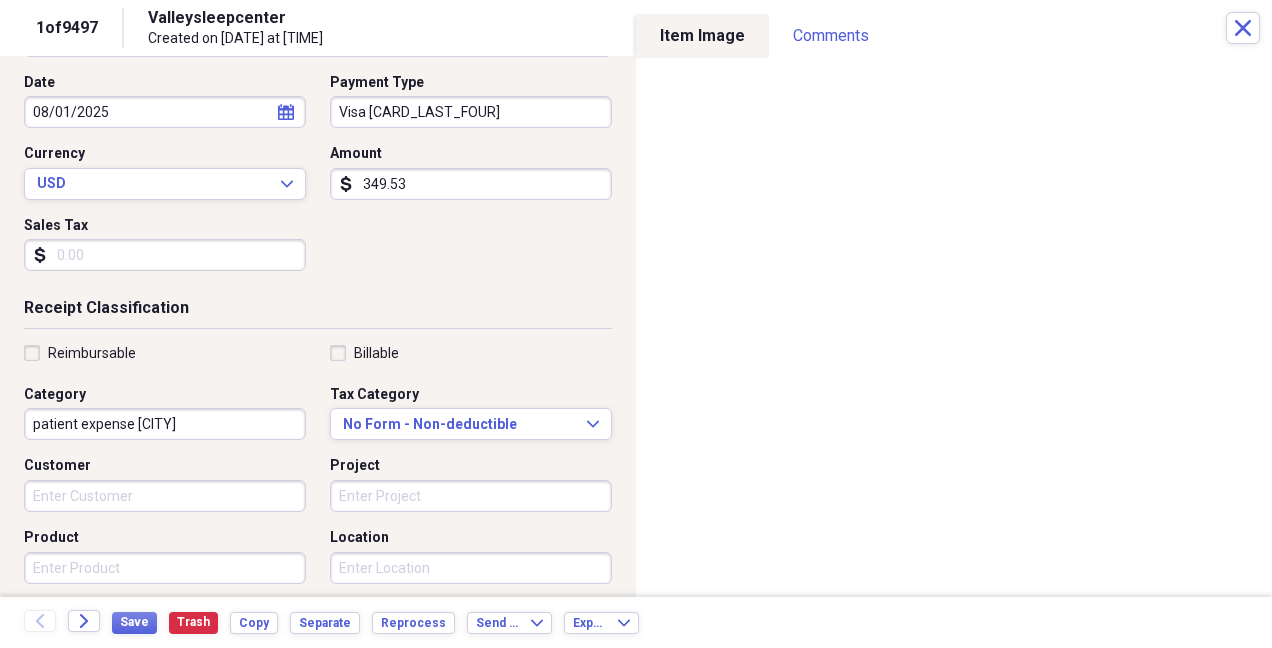 click on "patient expense [CITY]" at bounding box center (165, 424) 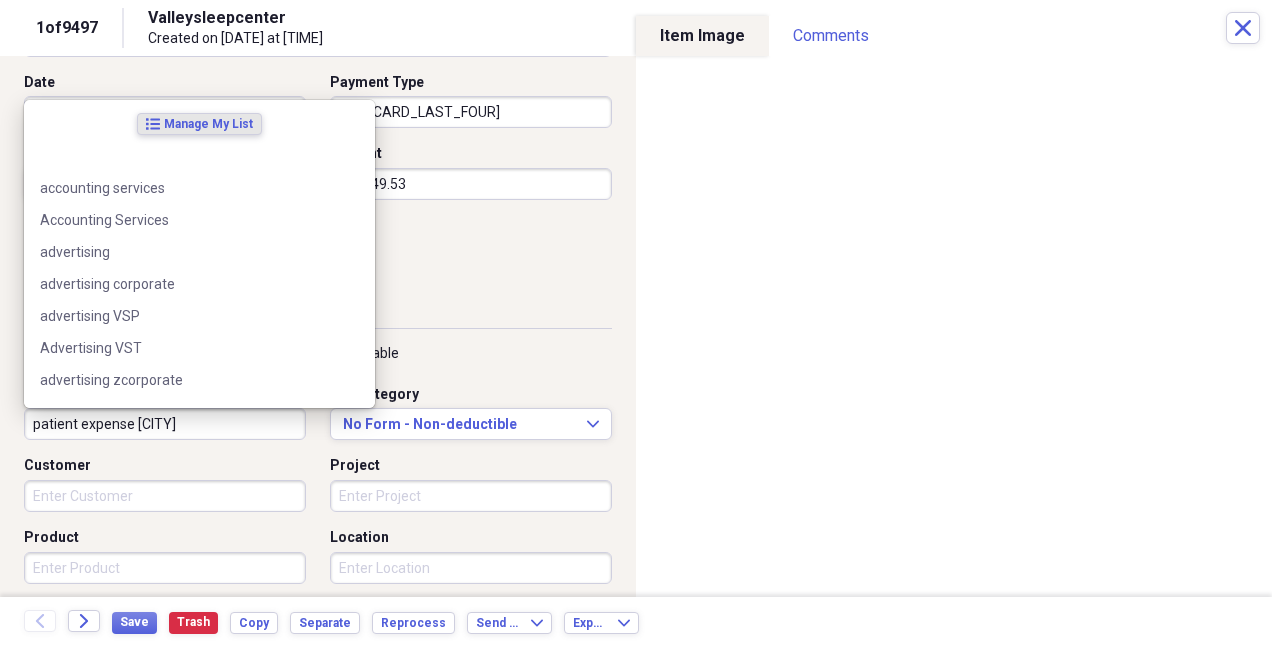 click on "patient expense [CITY]" at bounding box center [165, 424] 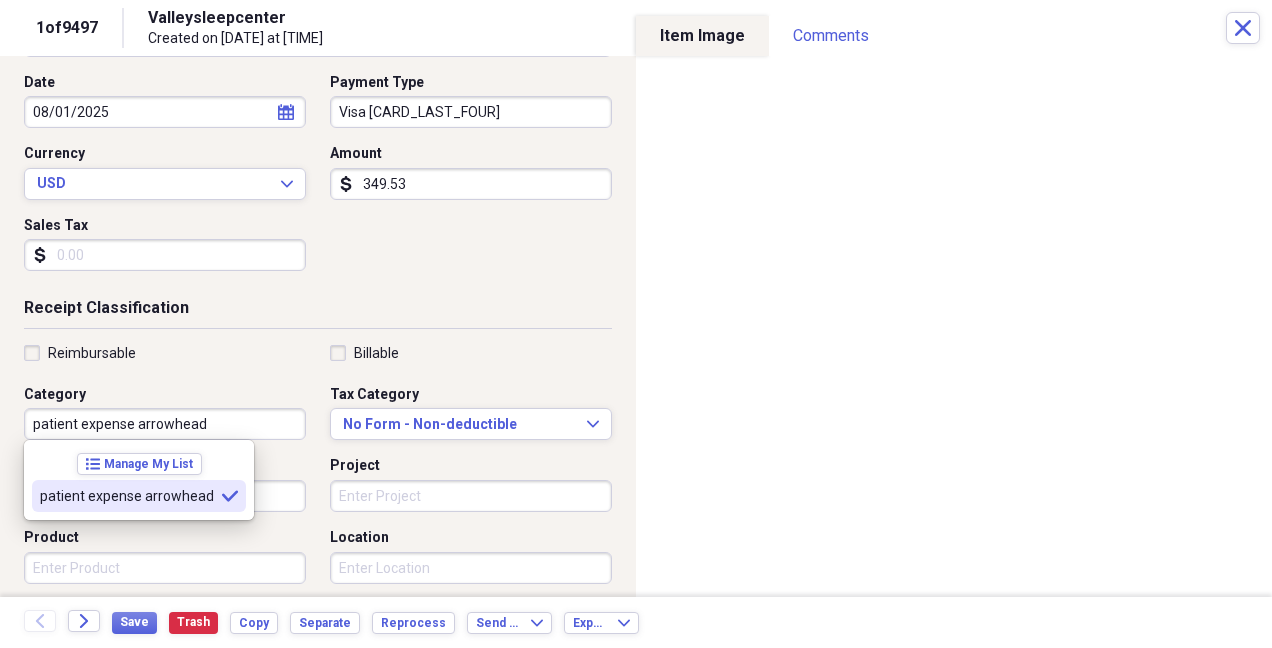 type on "patient expense arrowhead" 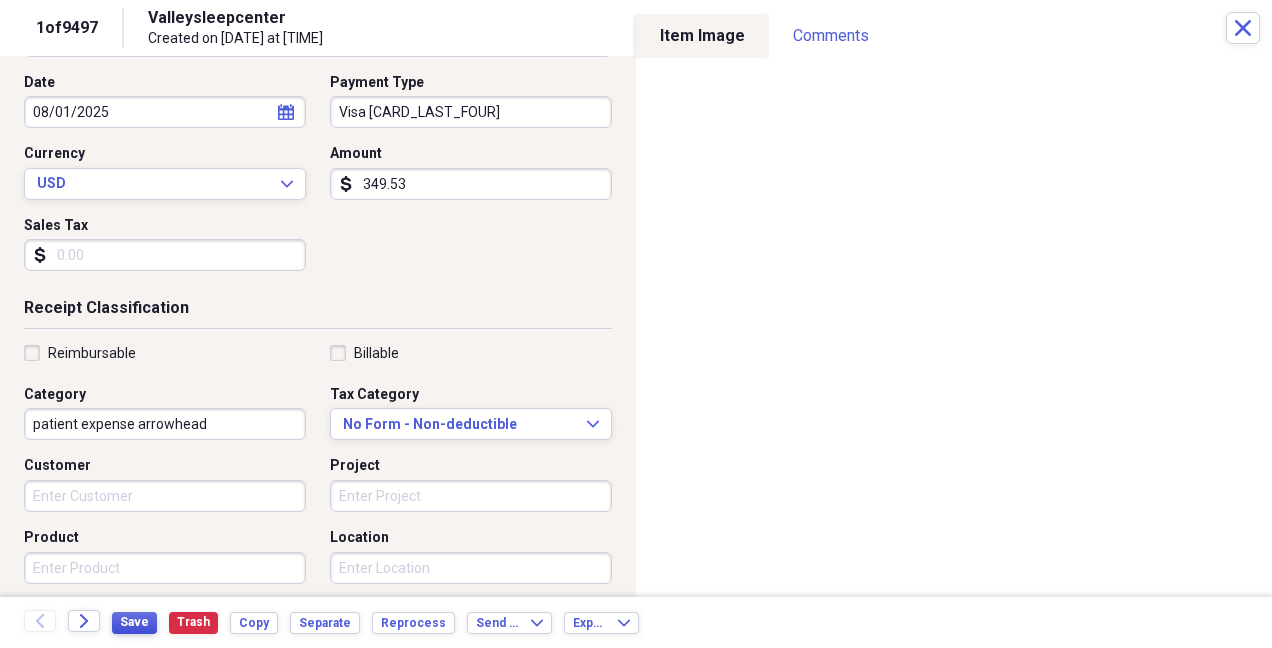 click on "Save" at bounding box center (134, 622) 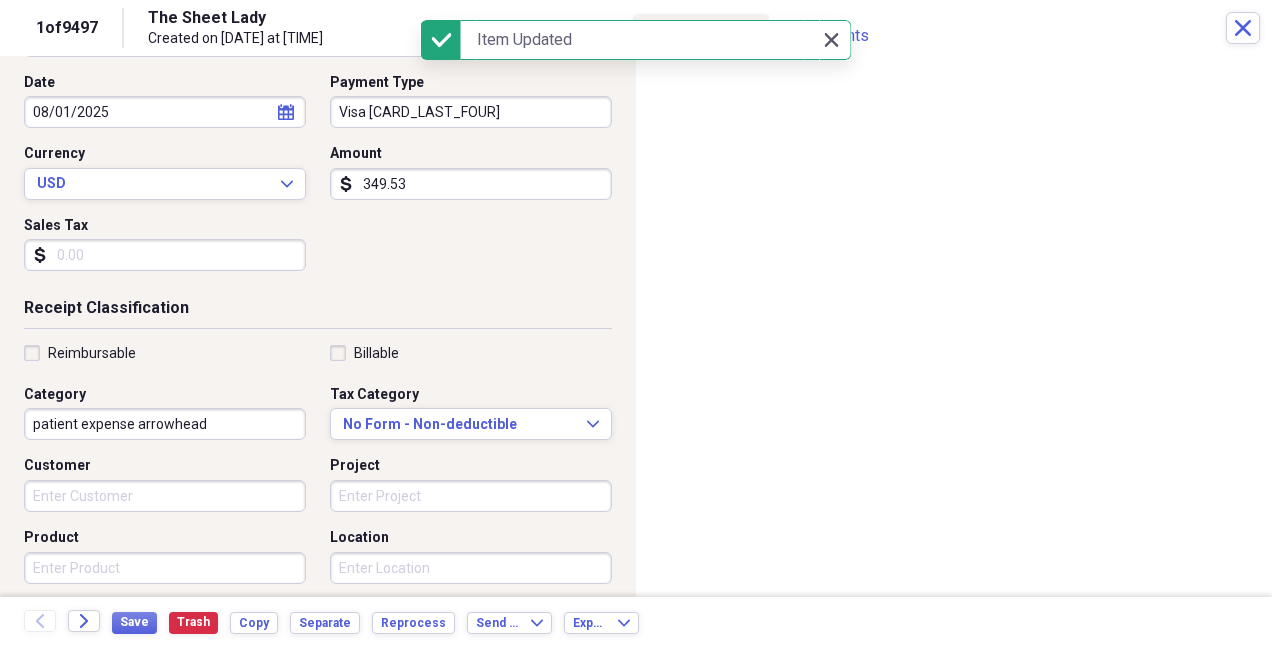 click on "Close" 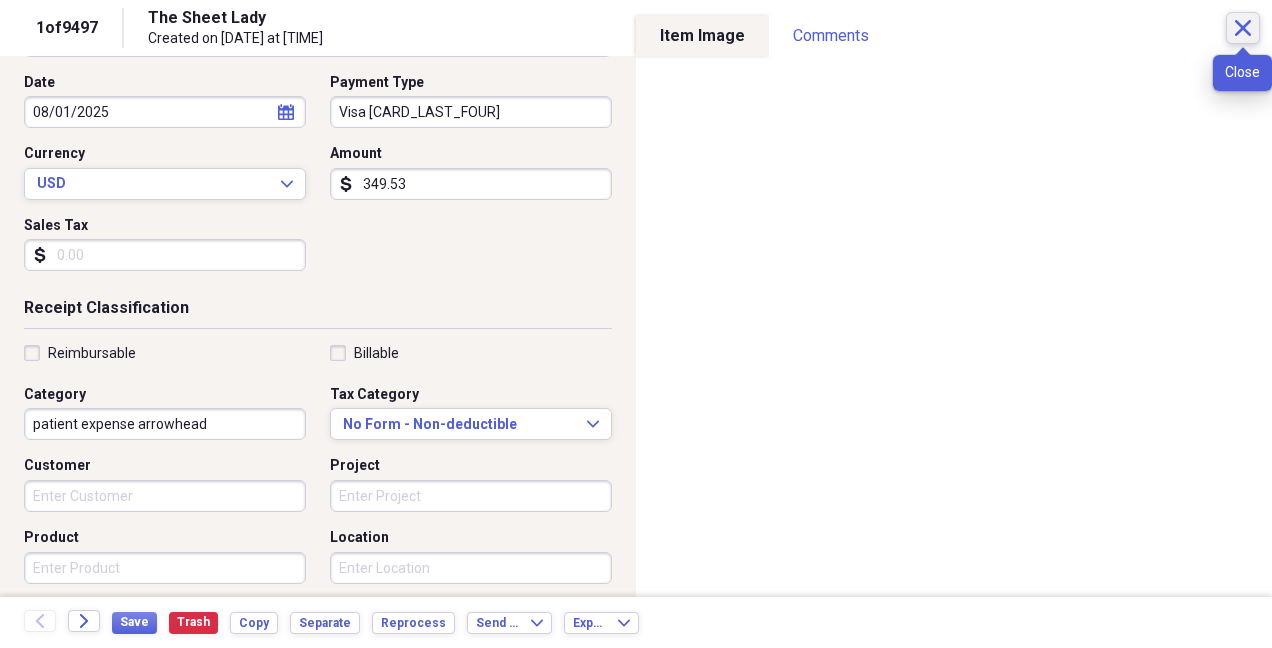 click on "Close" 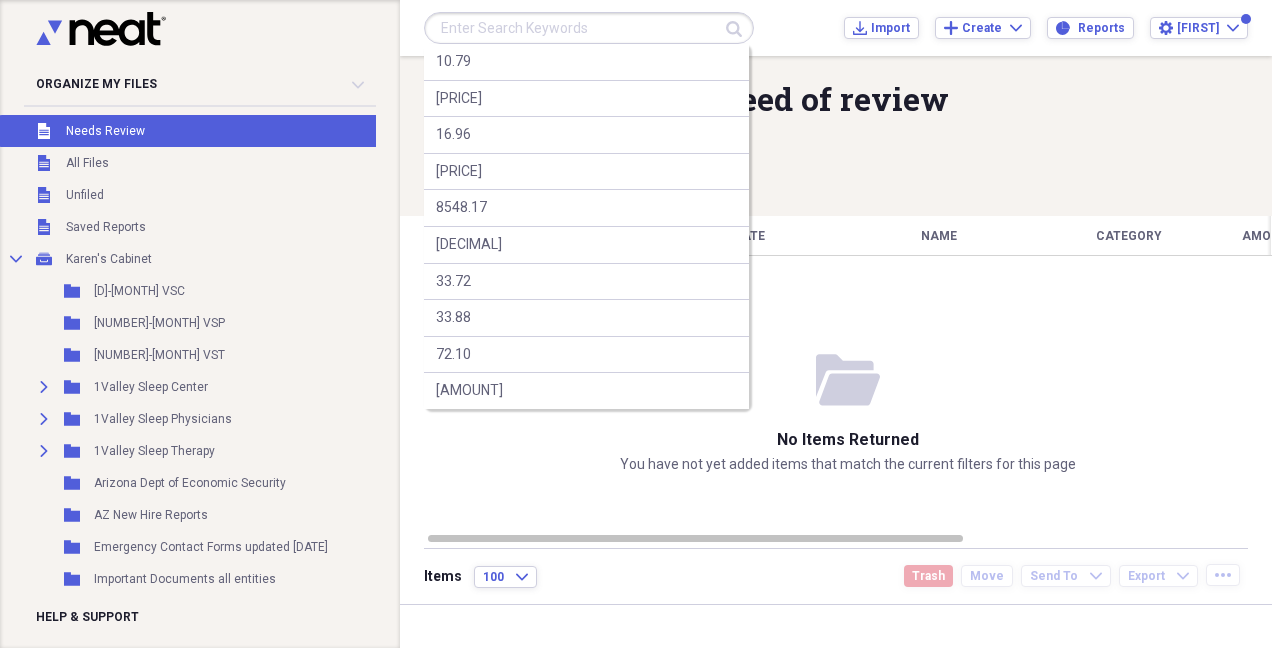 click at bounding box center [589, 28] 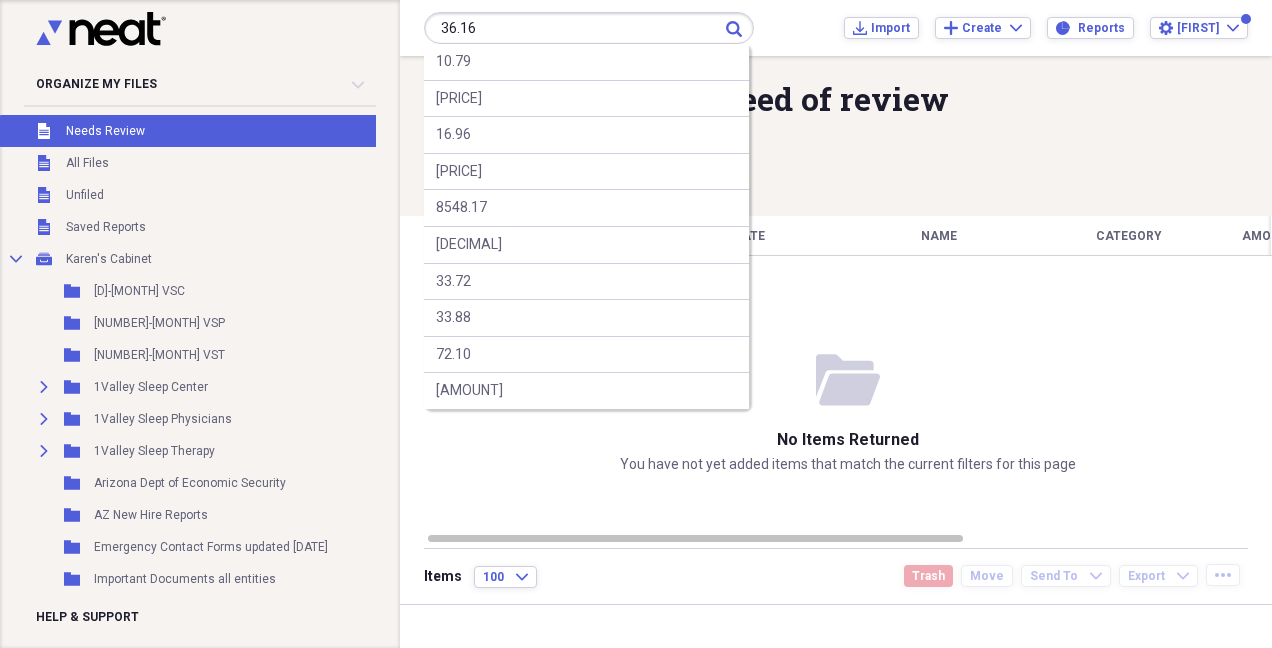 type on "36.16" 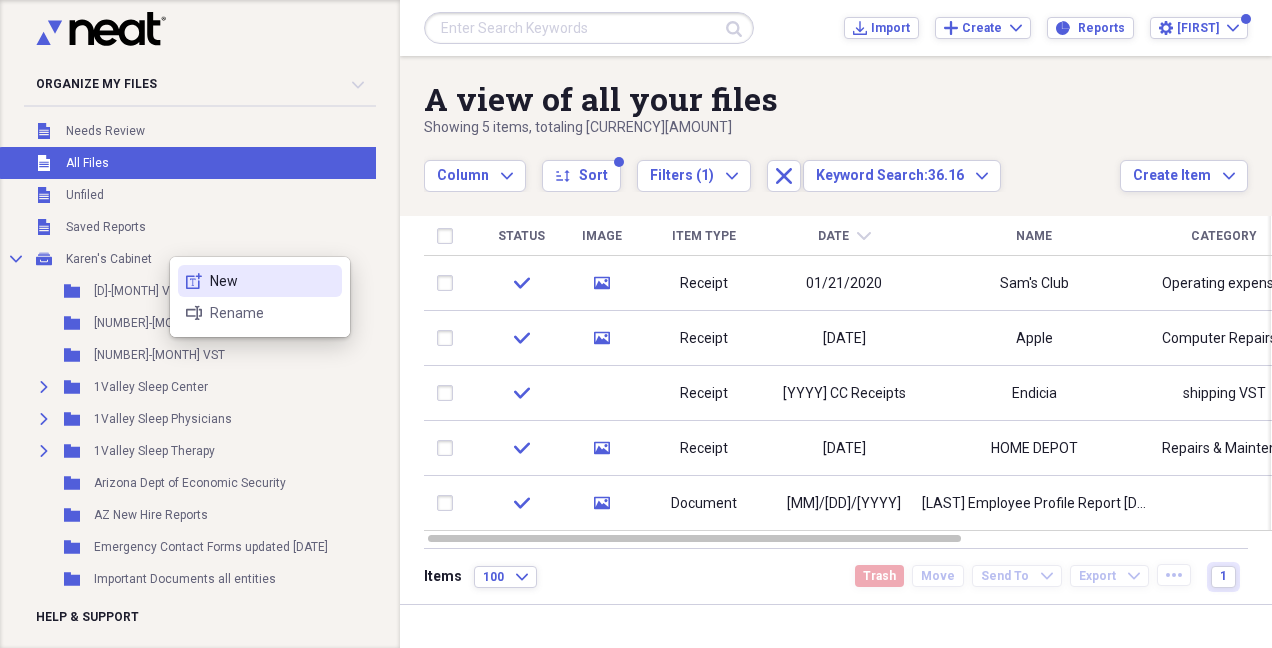 click on "new-textbox New" at bounding box center [260, 281] 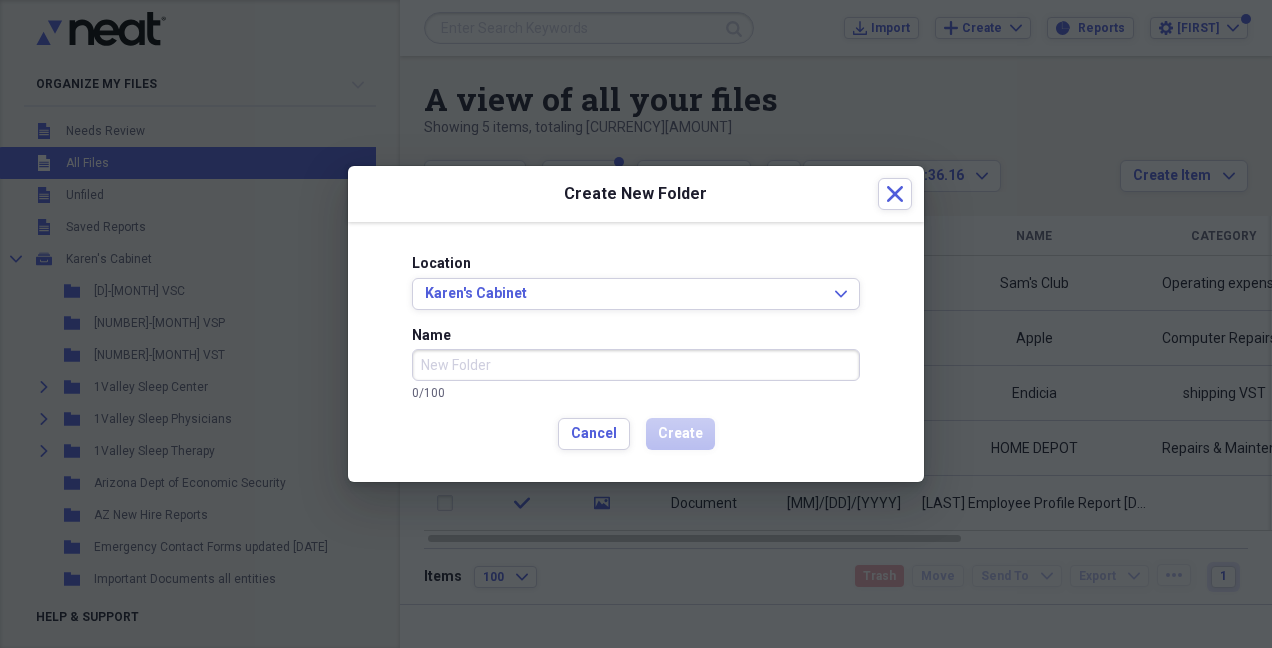 click on "Name" at bounding box center (636, 365) 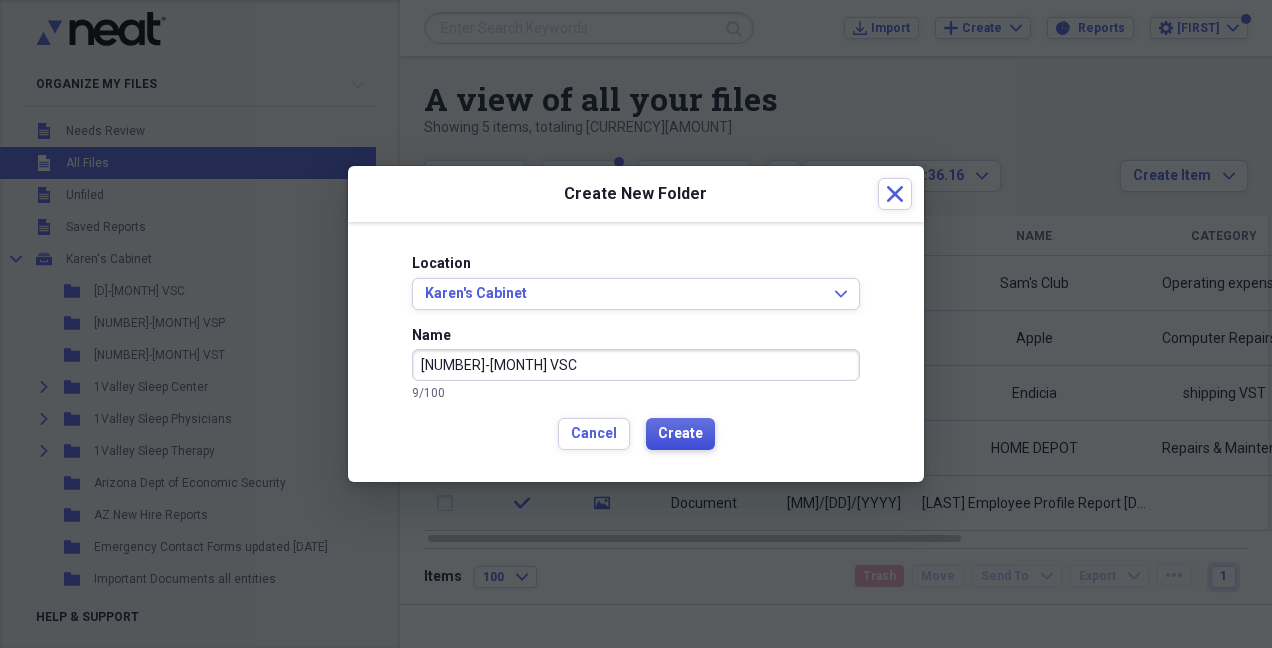 type on "[NUMBER]-[MONTH] VSC" 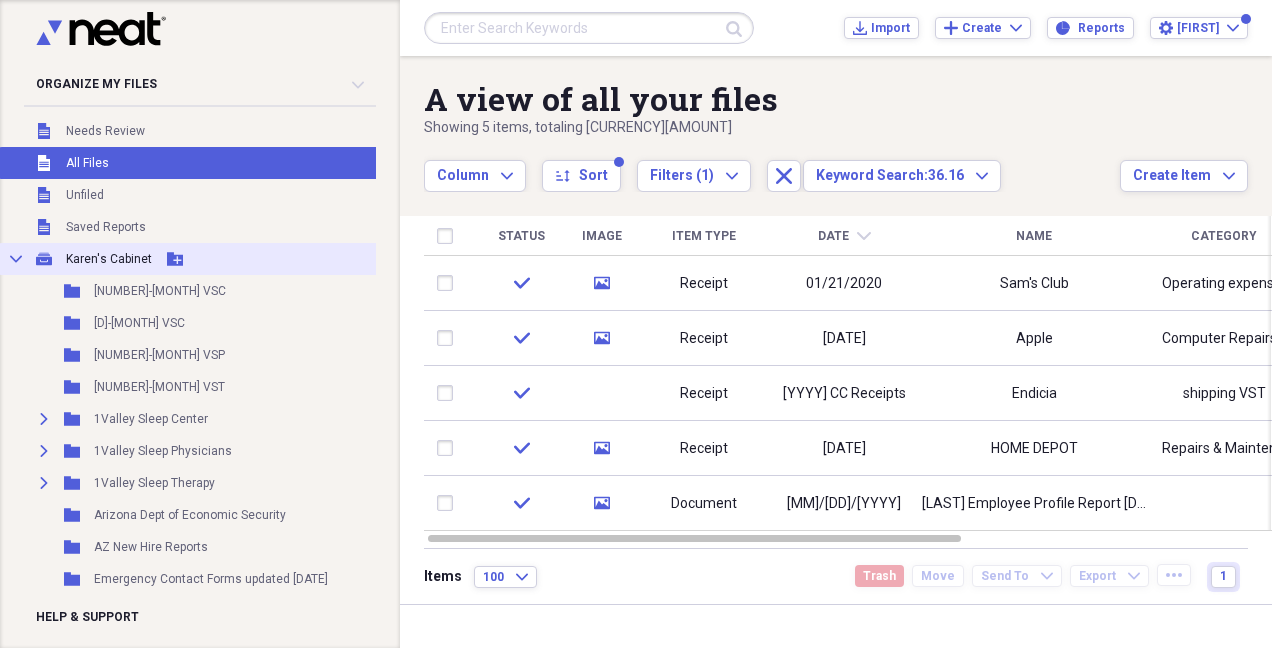 click 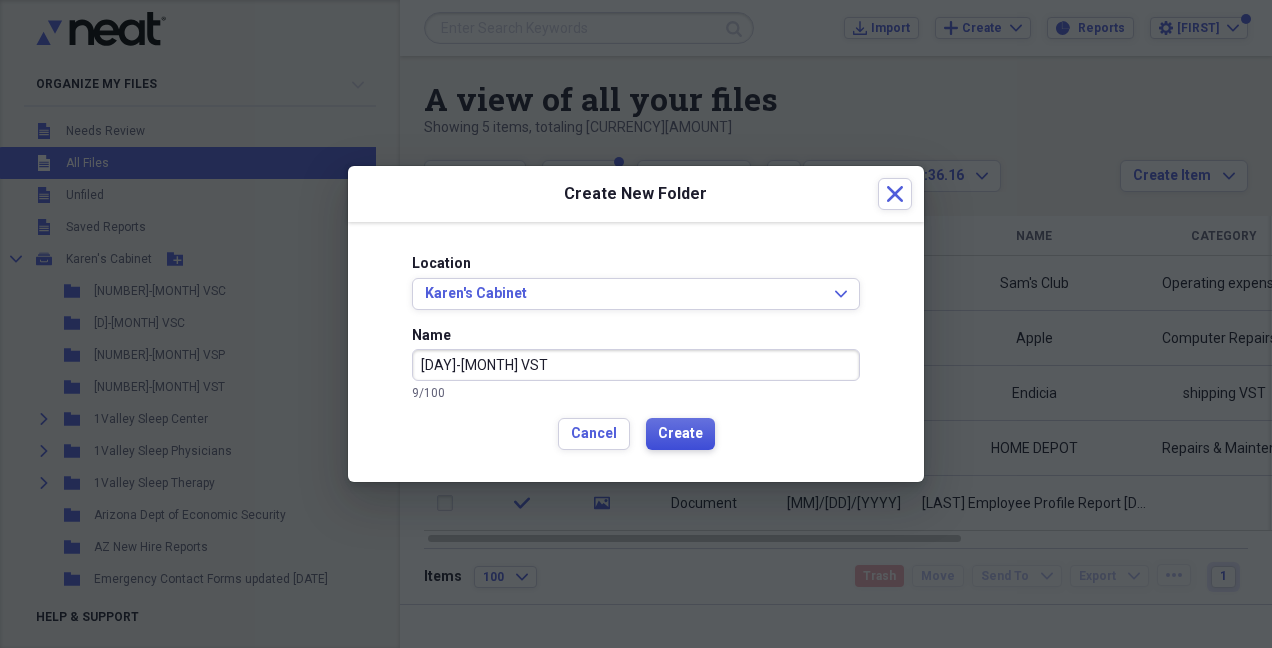 type on "[DAY]-[MONTH] VST" 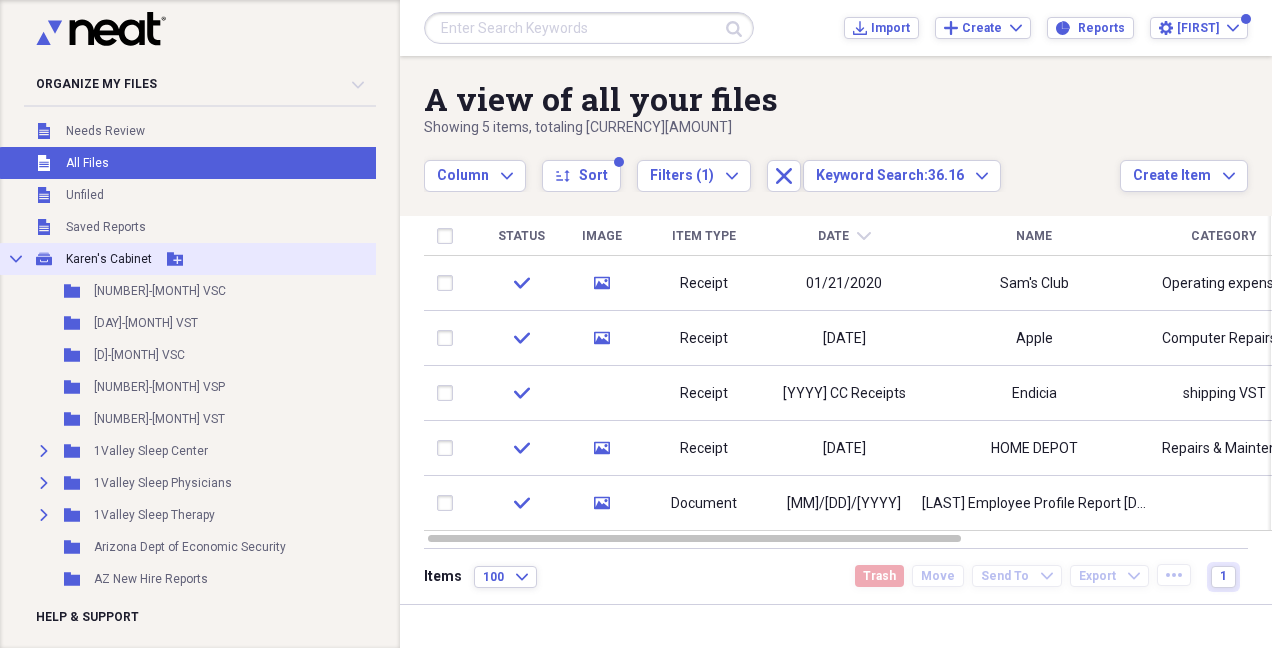 click 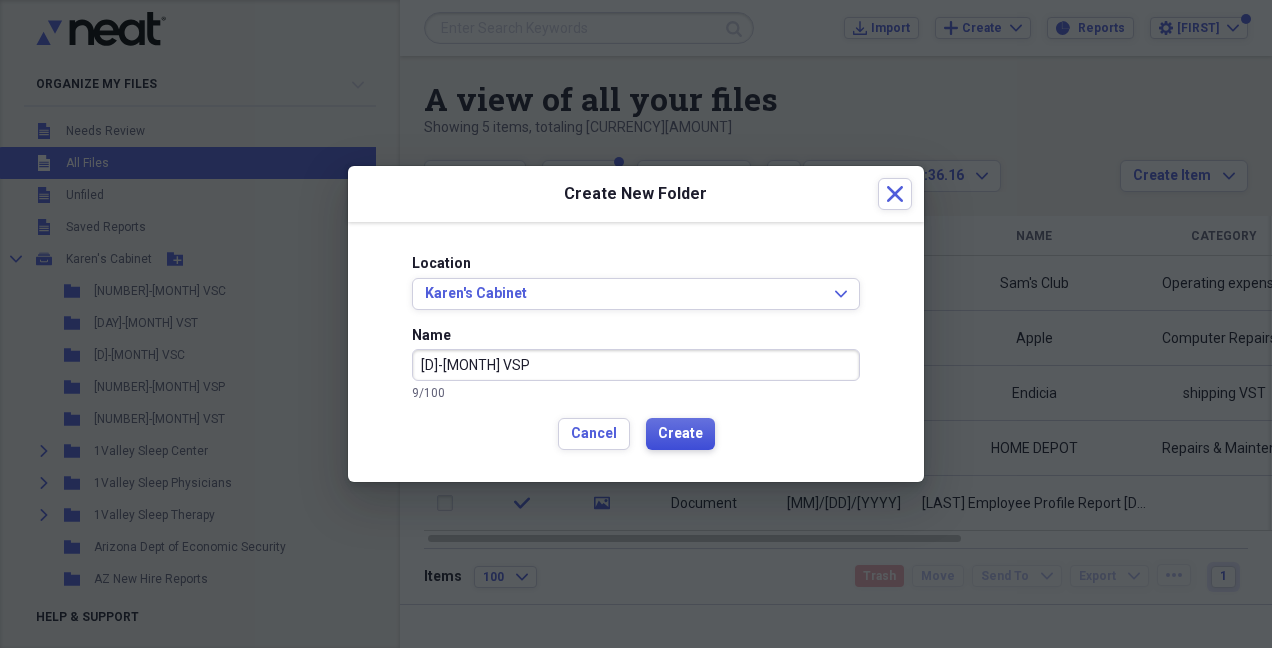 type on "[D]-[MONTH] VSP" 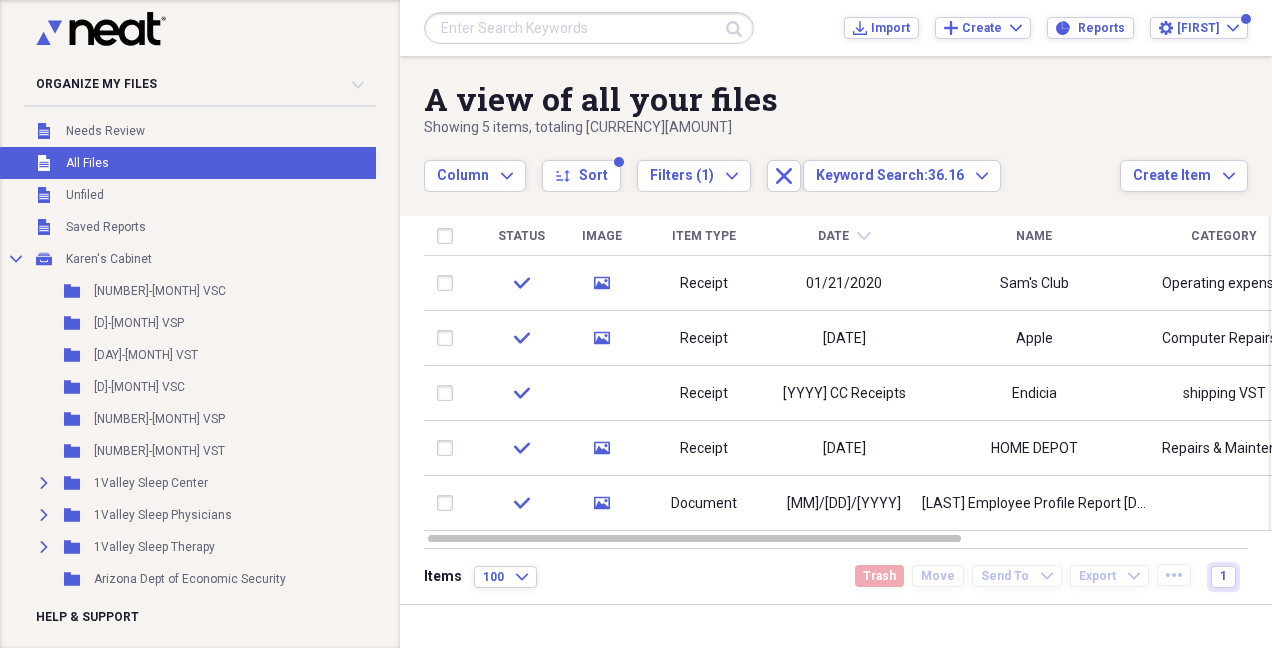 click at bounding box center (589, 28) 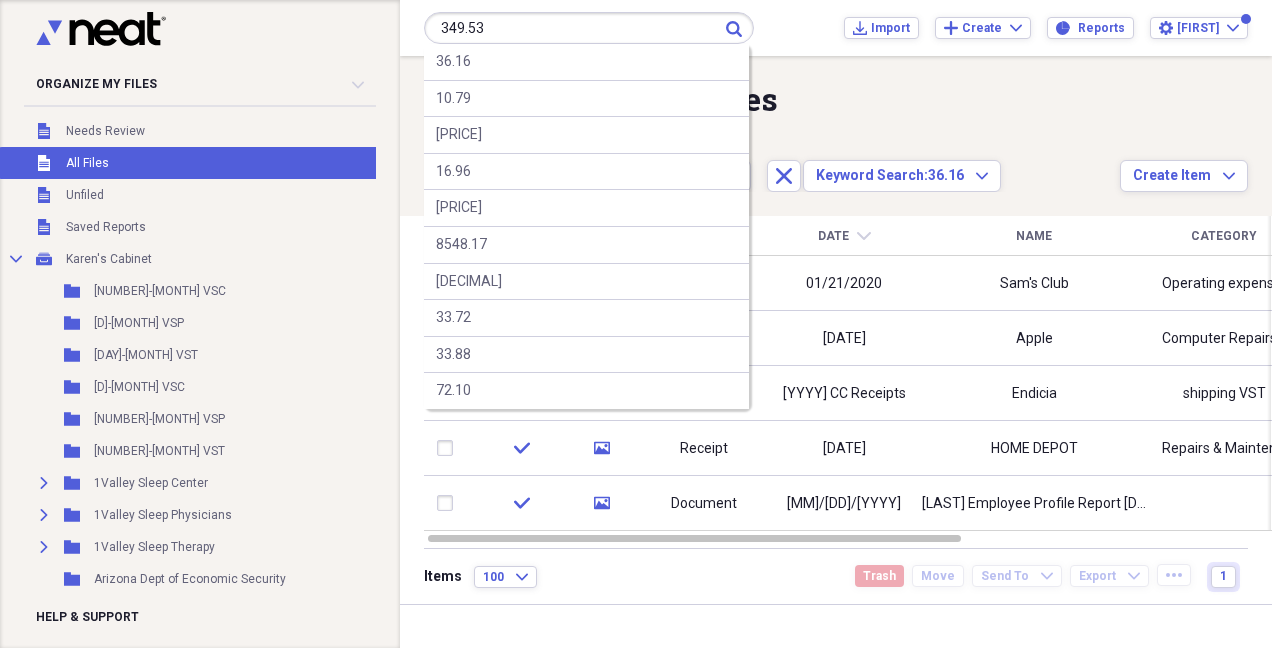 type on "349.53" 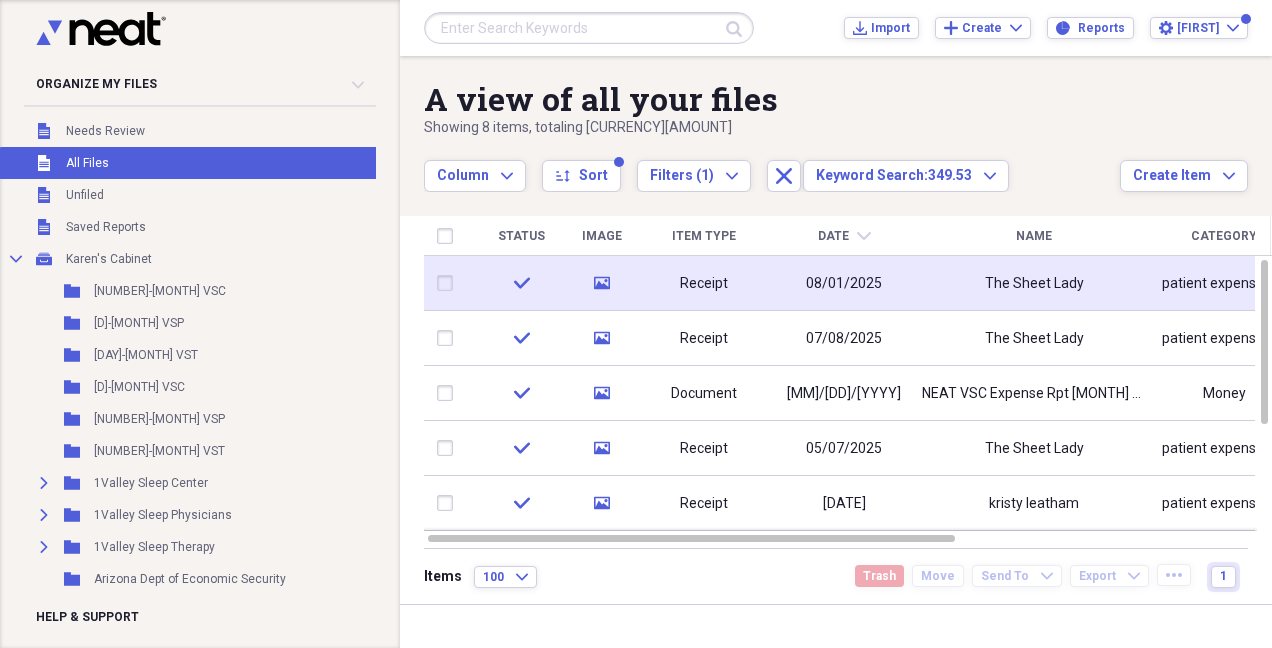 click on "The Sheet Lady" at bounding box center [1034, 284] 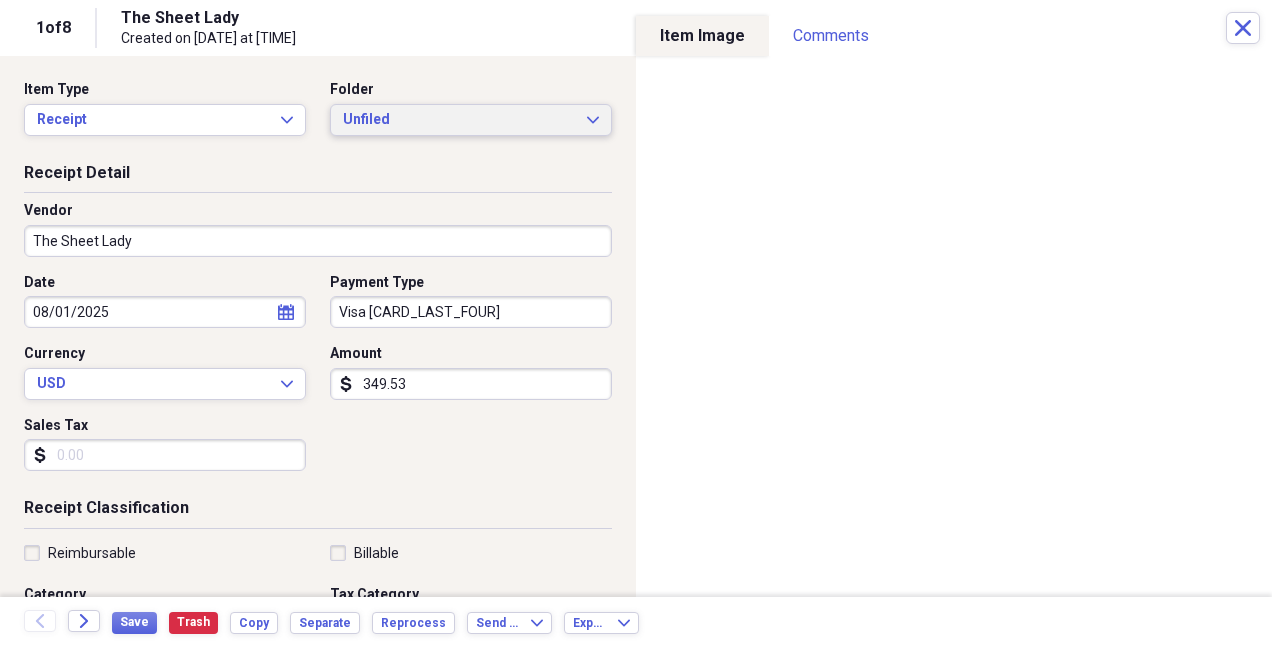 click on "Unfiled Expand" at bounding box center (471, 120) 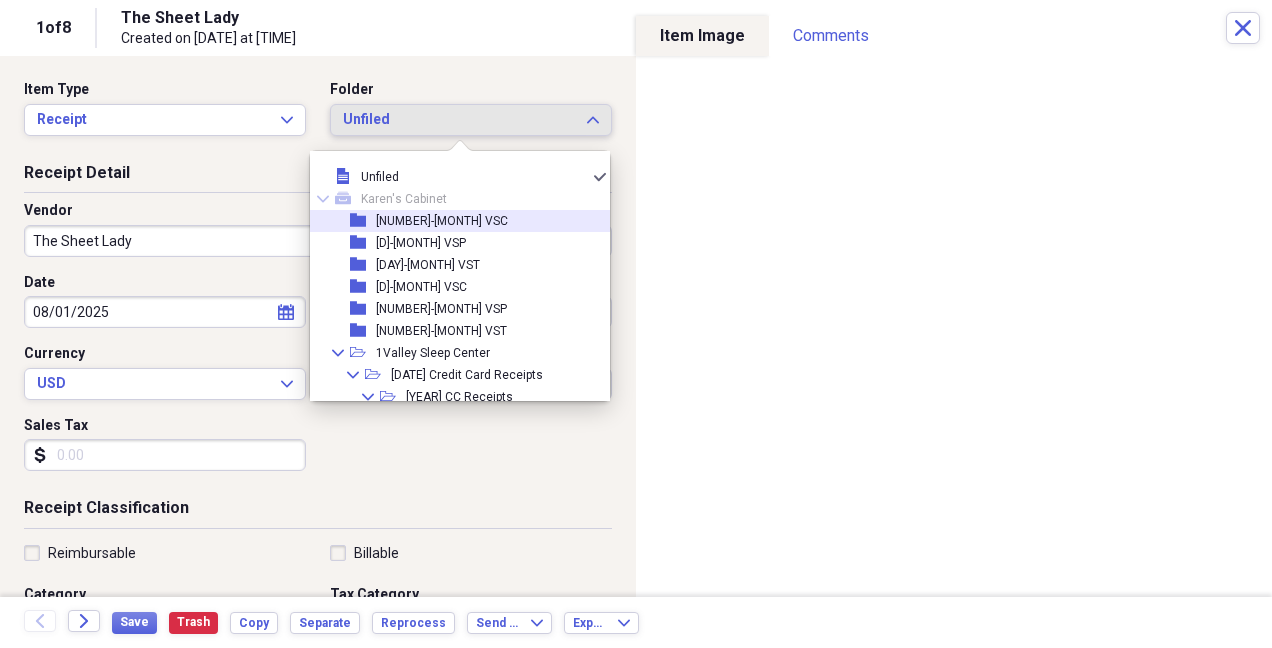 click on "[NUMBER]-[MONTH] VSC" at bounding box center (442, 221) 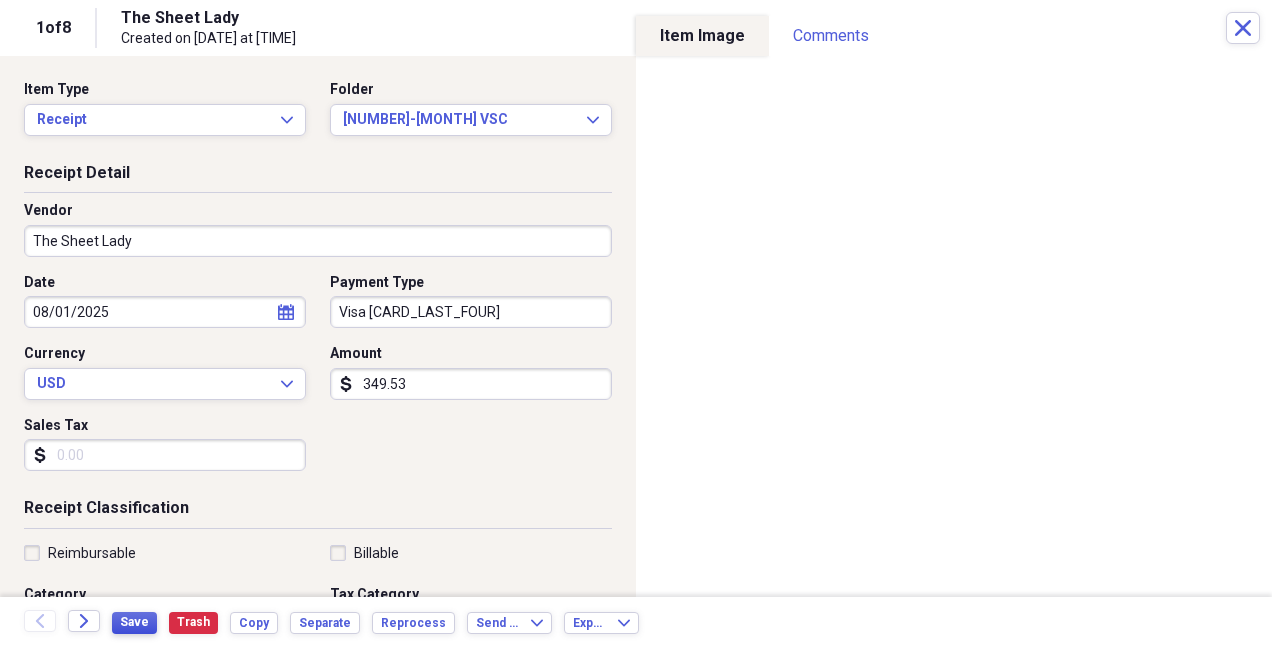 click on "Save" at bounding box center (134, 622) 